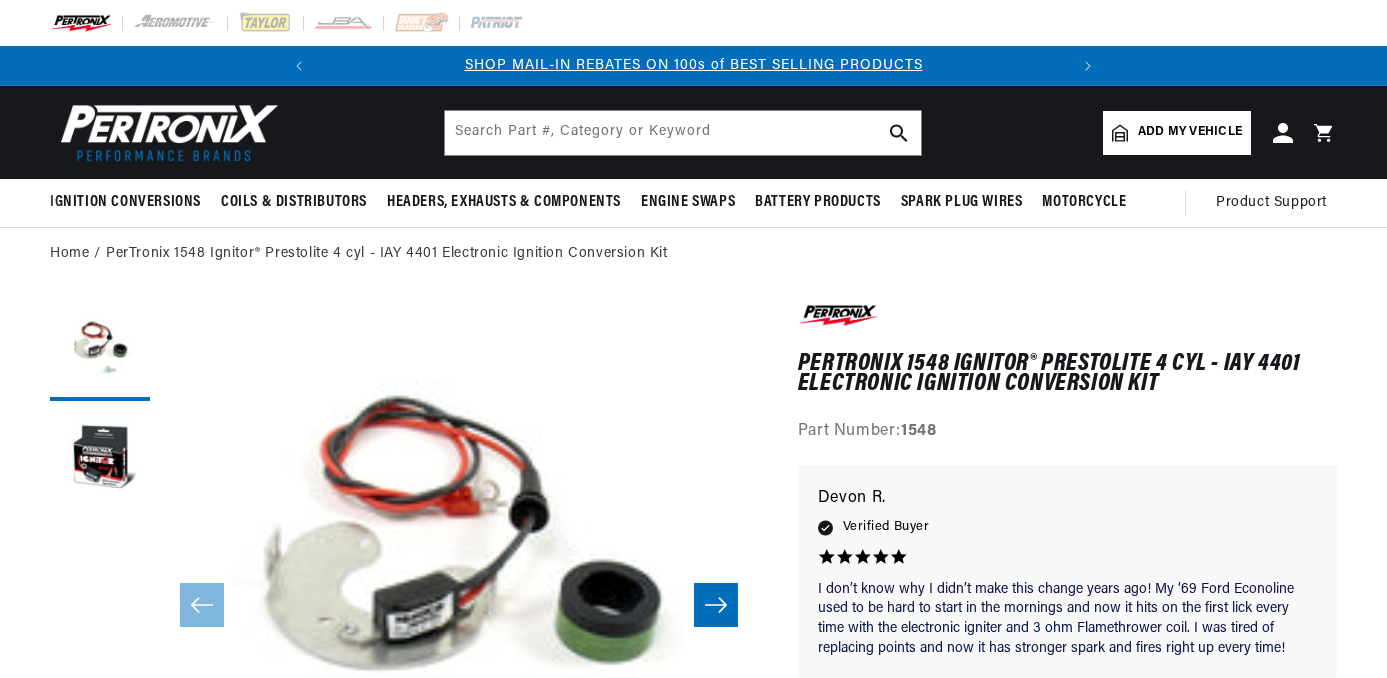 scroll, scrollTop: 0, scrollLeft: 0, axis: both 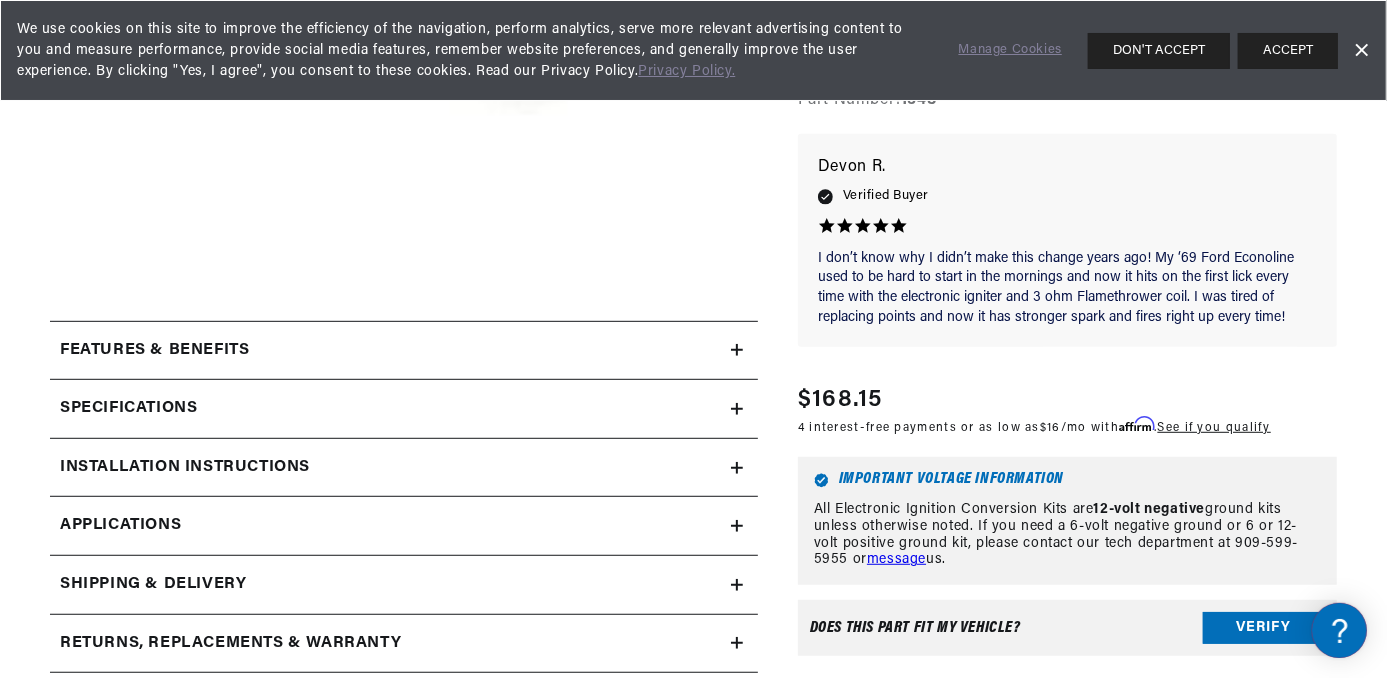 click on "Specifications" at bounding box center (404, 351) 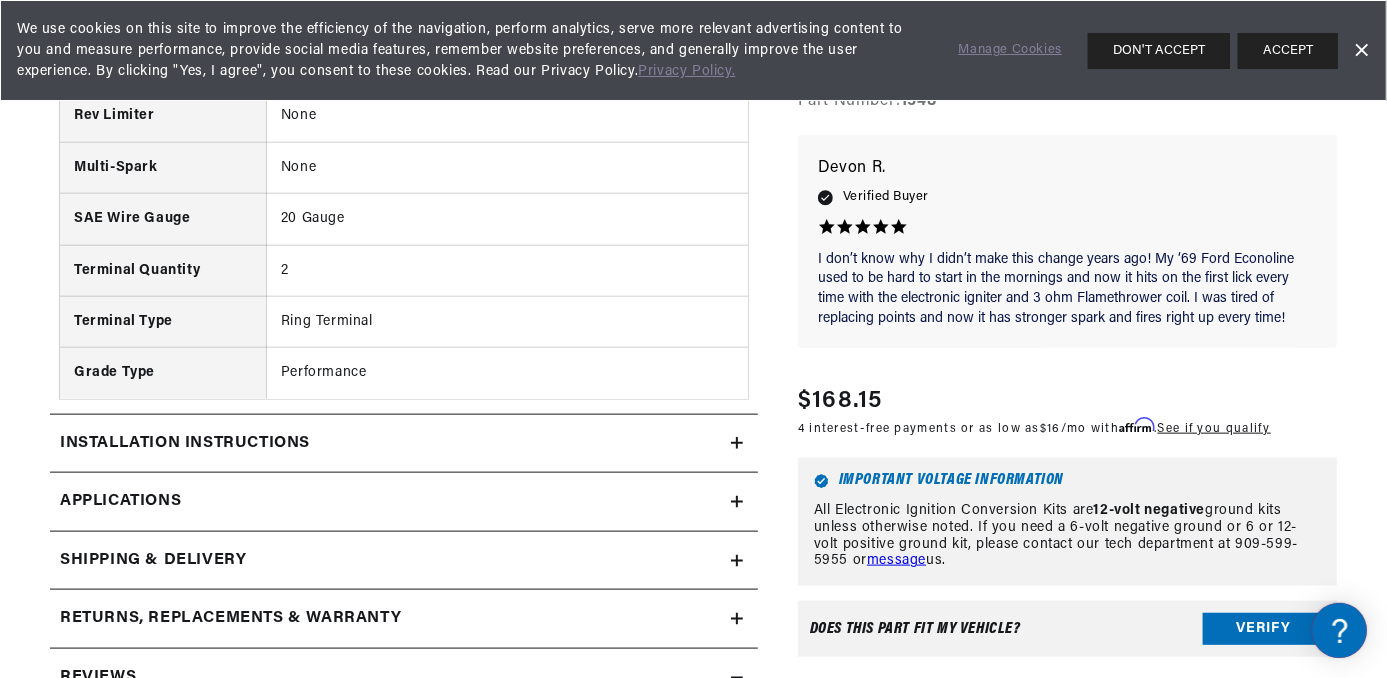 scroll, scrollTop: 1438, scrollLeft: 0, axis: vertical 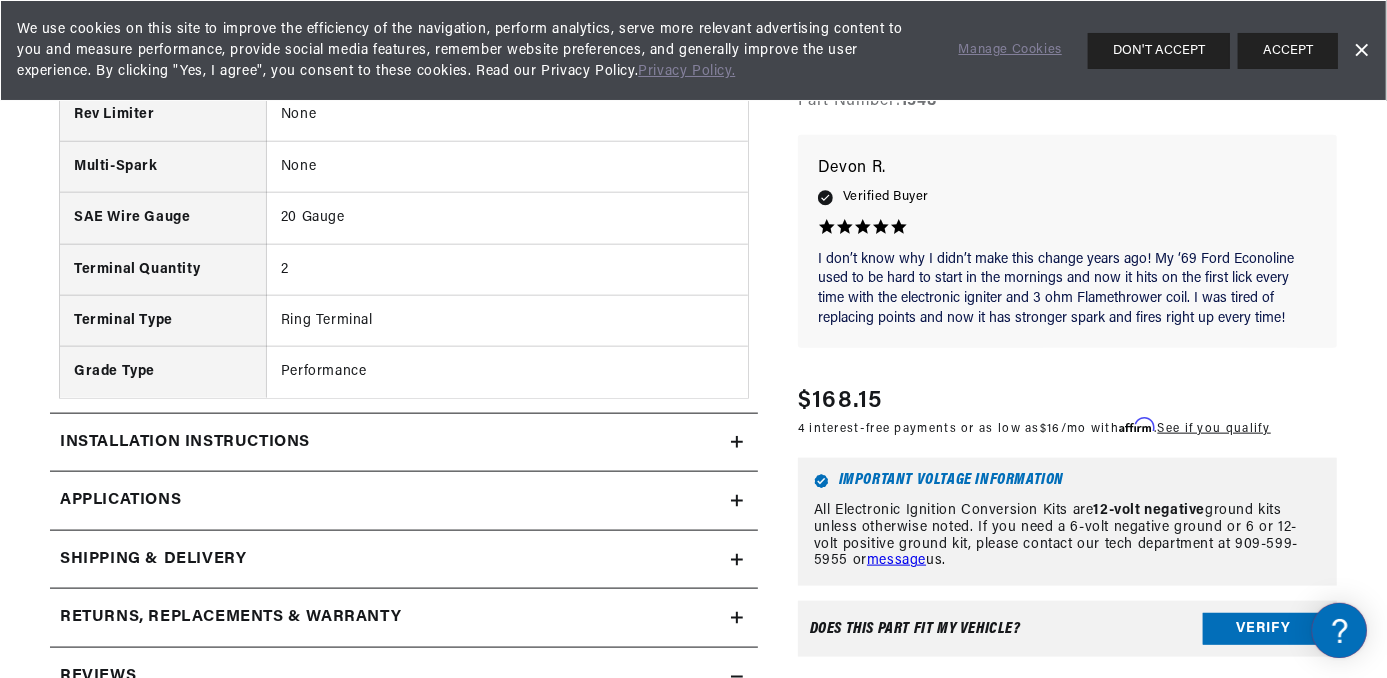 click on "Applications" at bounding box center (404, 501) 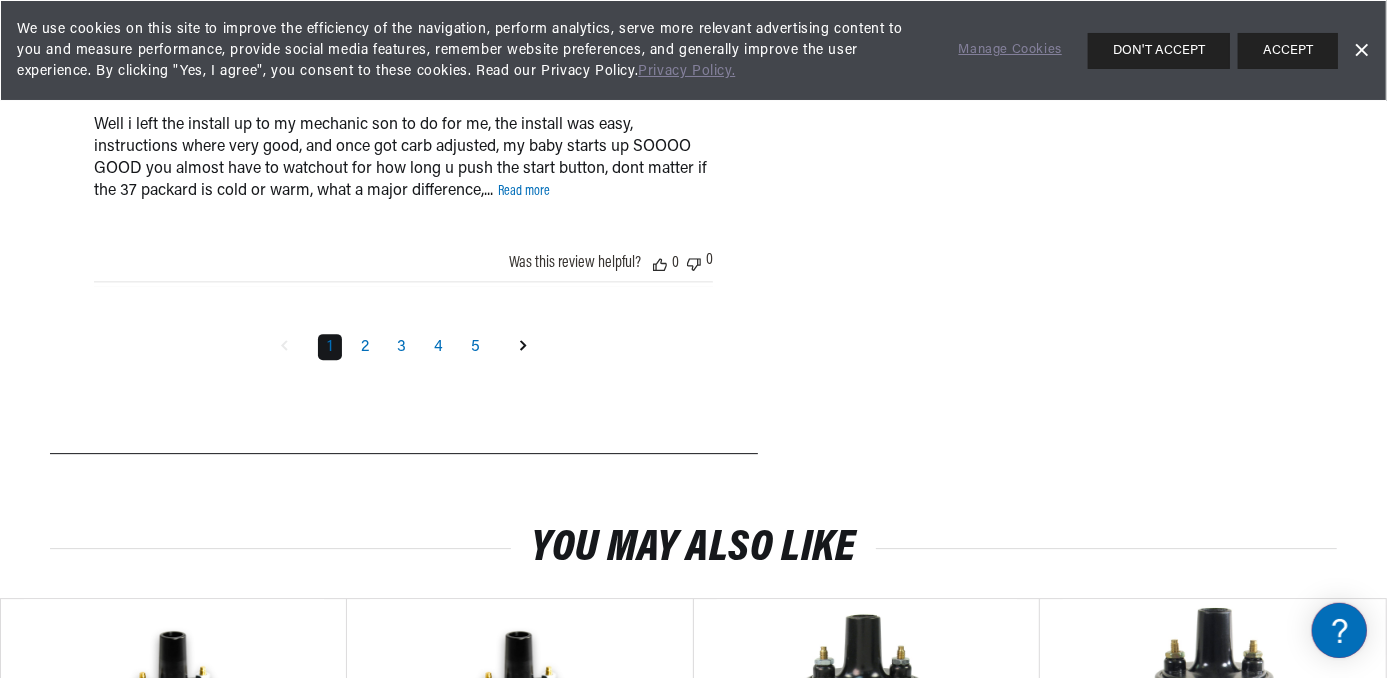 scroll, scrollTop: 5061, scrollLeft: 0, axis: vertical 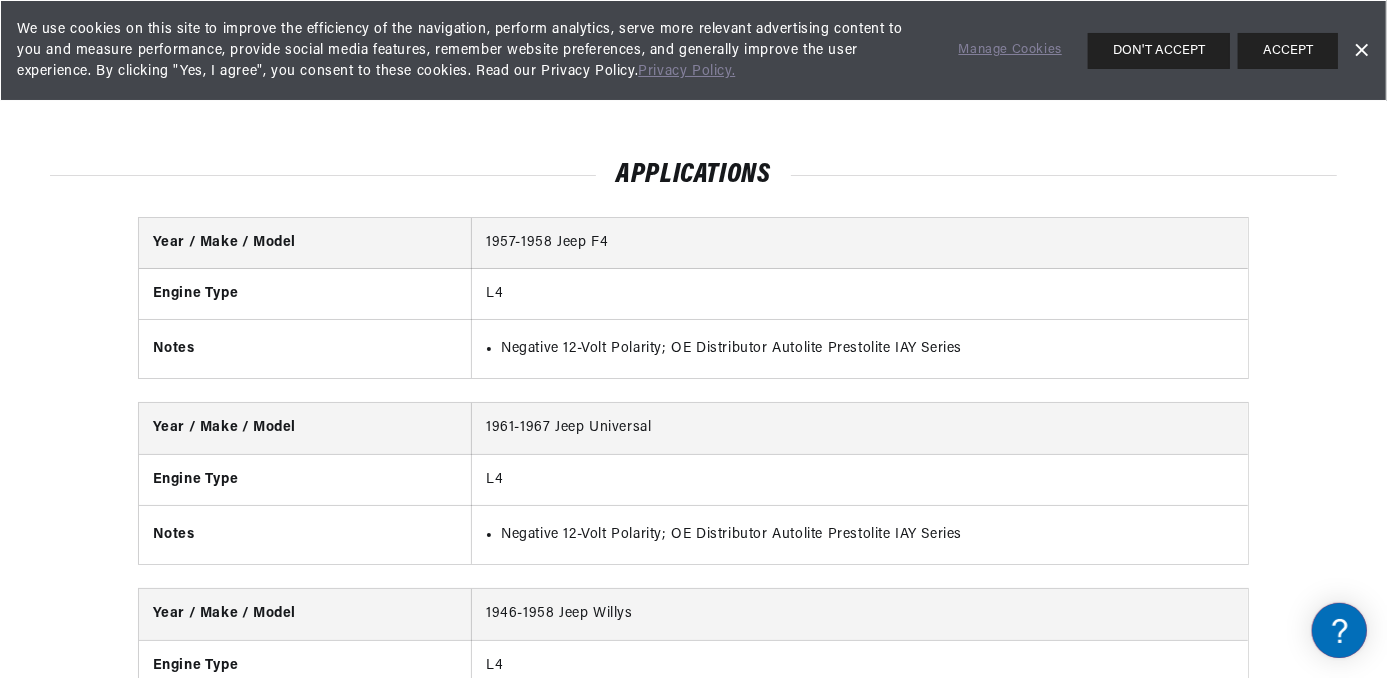 click on "Year / Make / Model
1957-1958
Jeep F4
Engine Type
L4
Notes
Negative 12-Volt Polarity; OE Distributor Autolite Prestolite IAY Series
Year / Make / Model
1961-1967
Jeep Universal
Engine Type" at bounding box center [693, 1595] 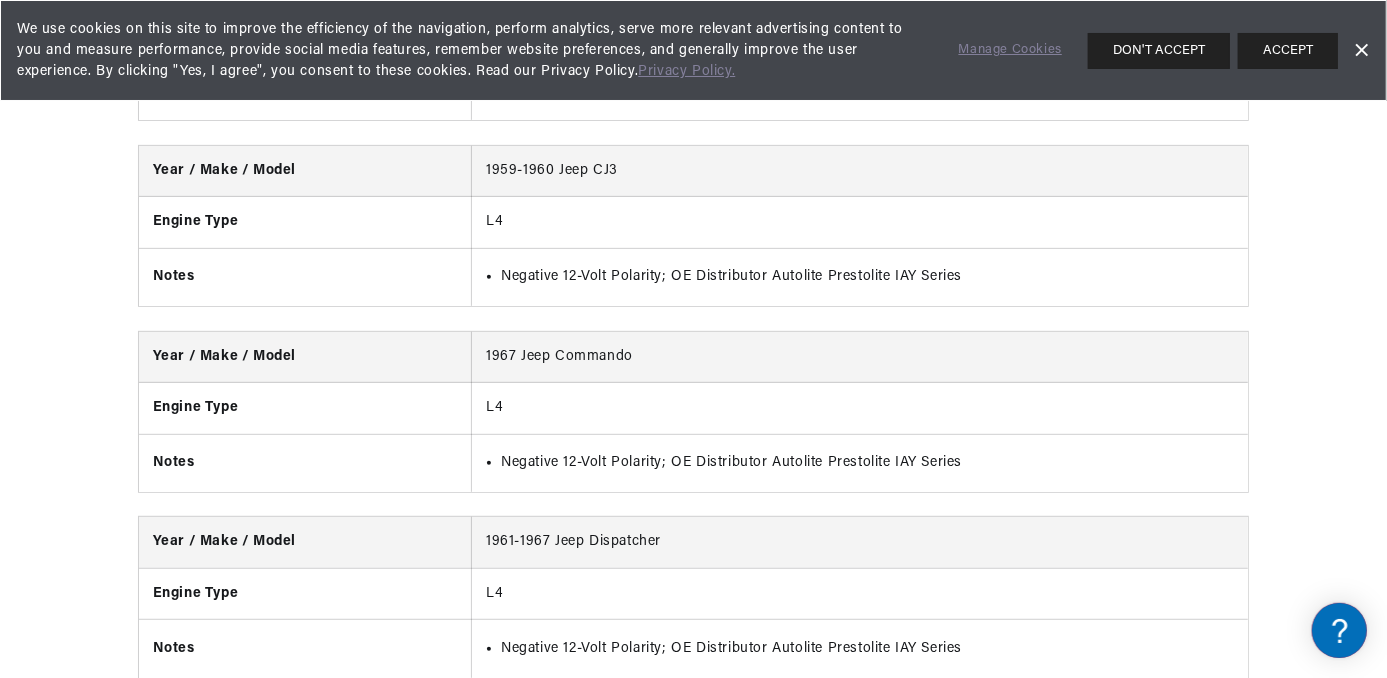 scroll, scrollTop: 5617, scrollLeft: 0, axis: vertical 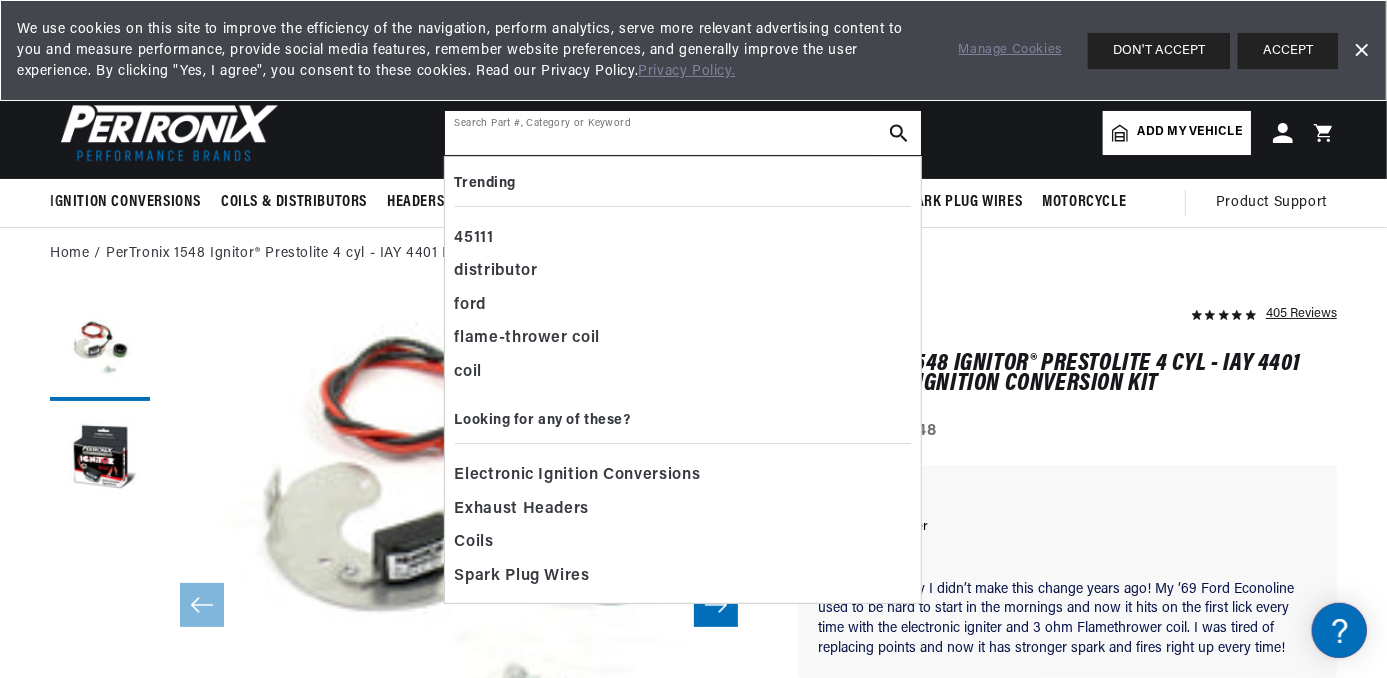 click at bounding box center [683, 133] 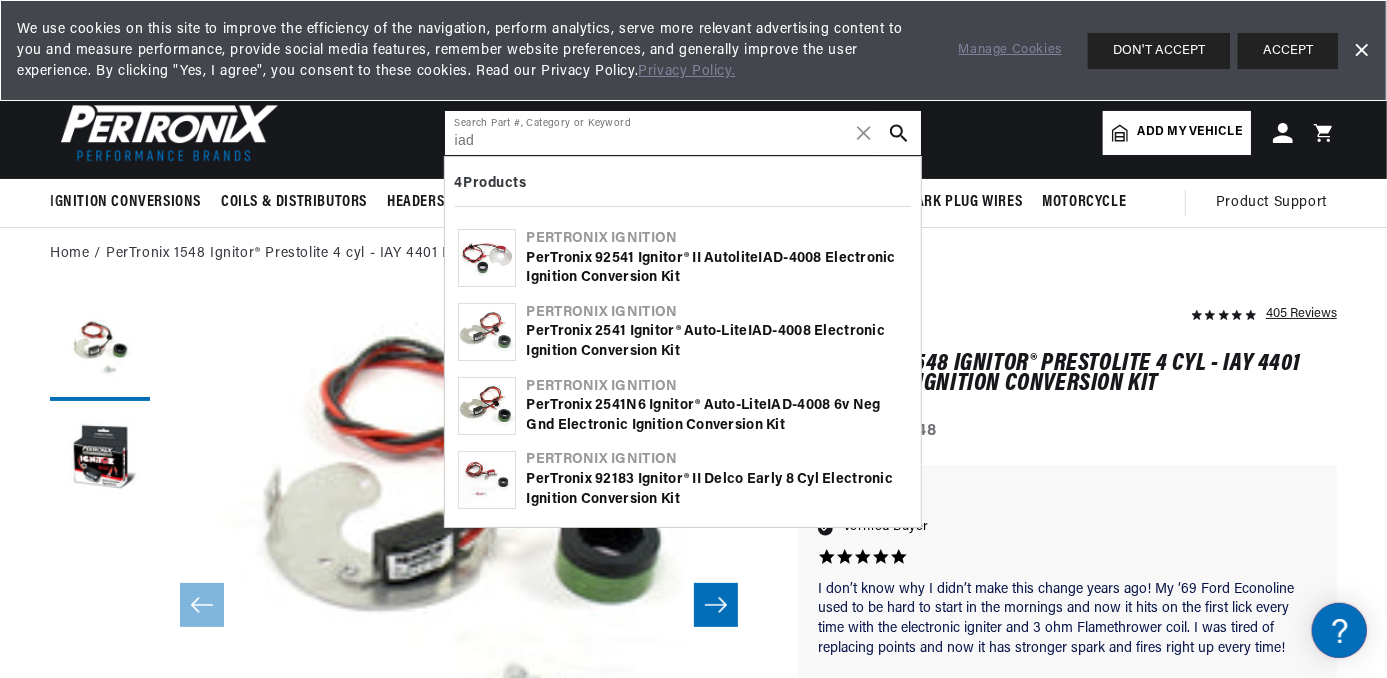 type on "iad" 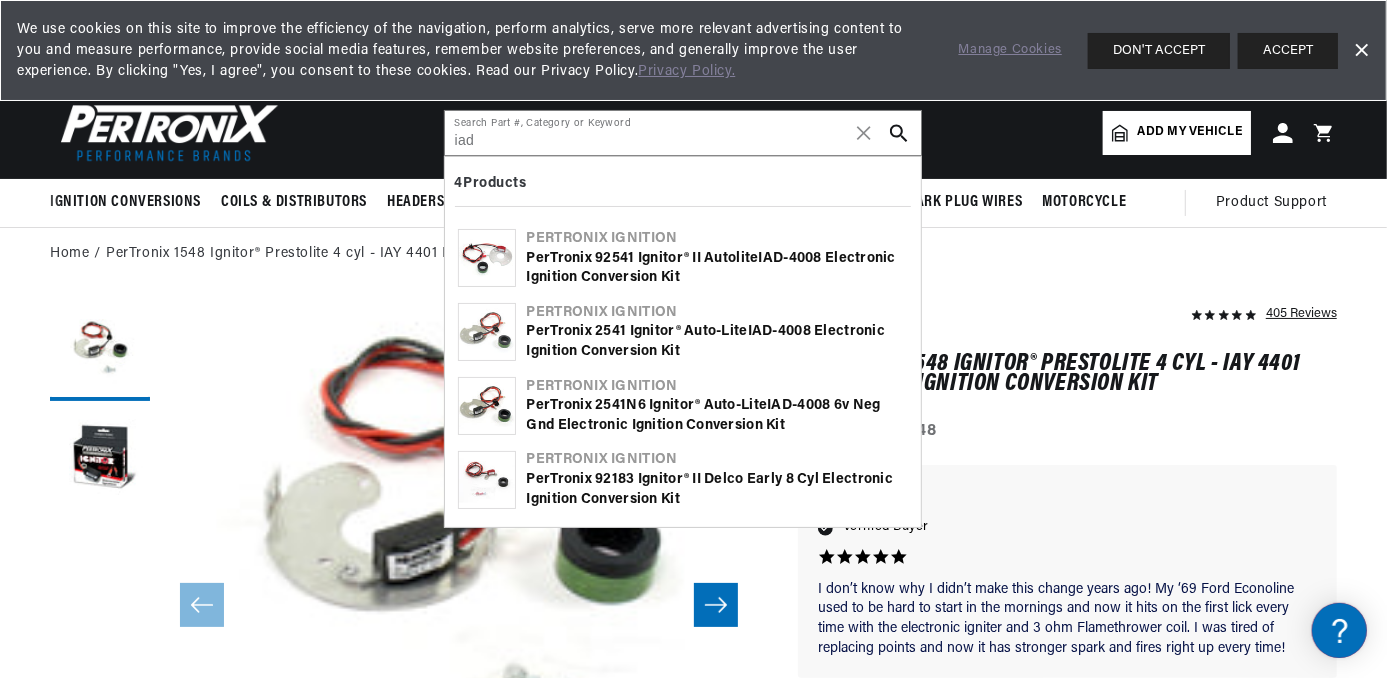 click on "PerTronix 92541 Ignitor® II Autolite  IAD -4008 Electronic Ignition Conversion Kit" at bounding box center [717, 268] 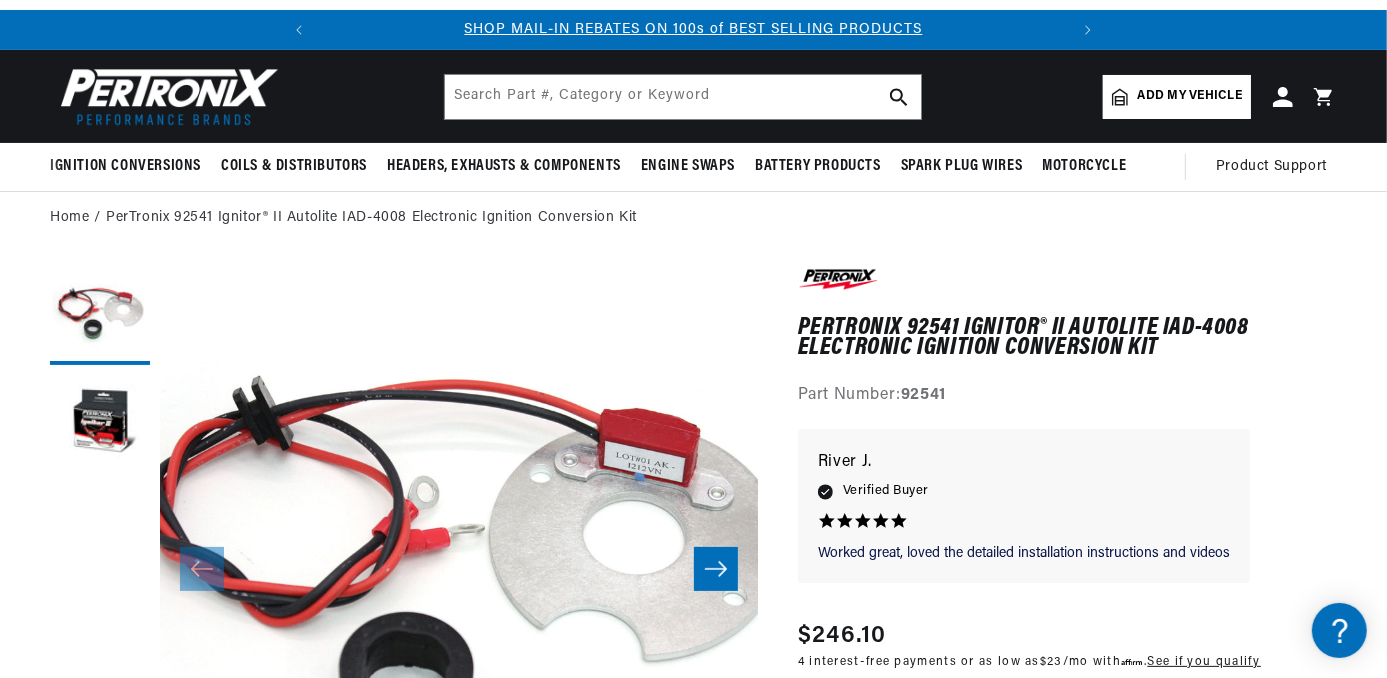 scroll, scrollTop: 125, scrollLeft: 0, axis: vertical 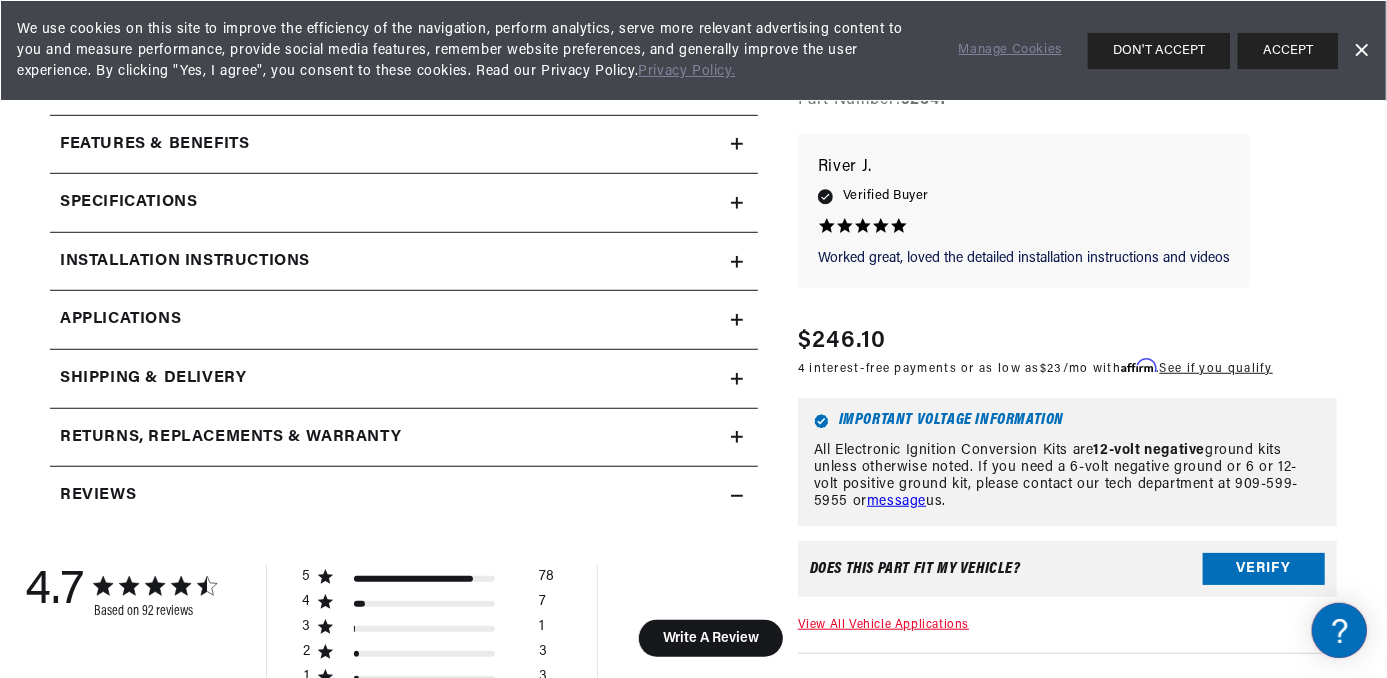 click on "Applications" at bounding box center [404, 320] 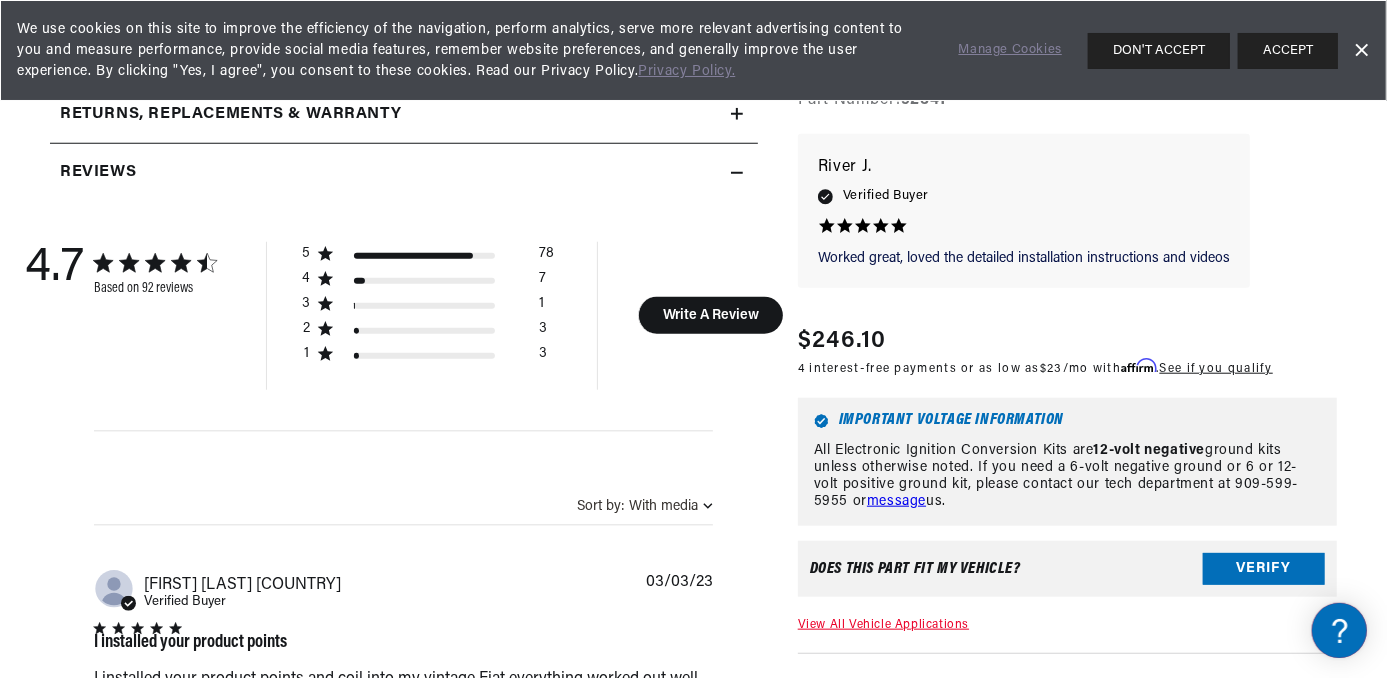 scroll, scrollTop: 1869, scrollLeft: 0, axis: vertical 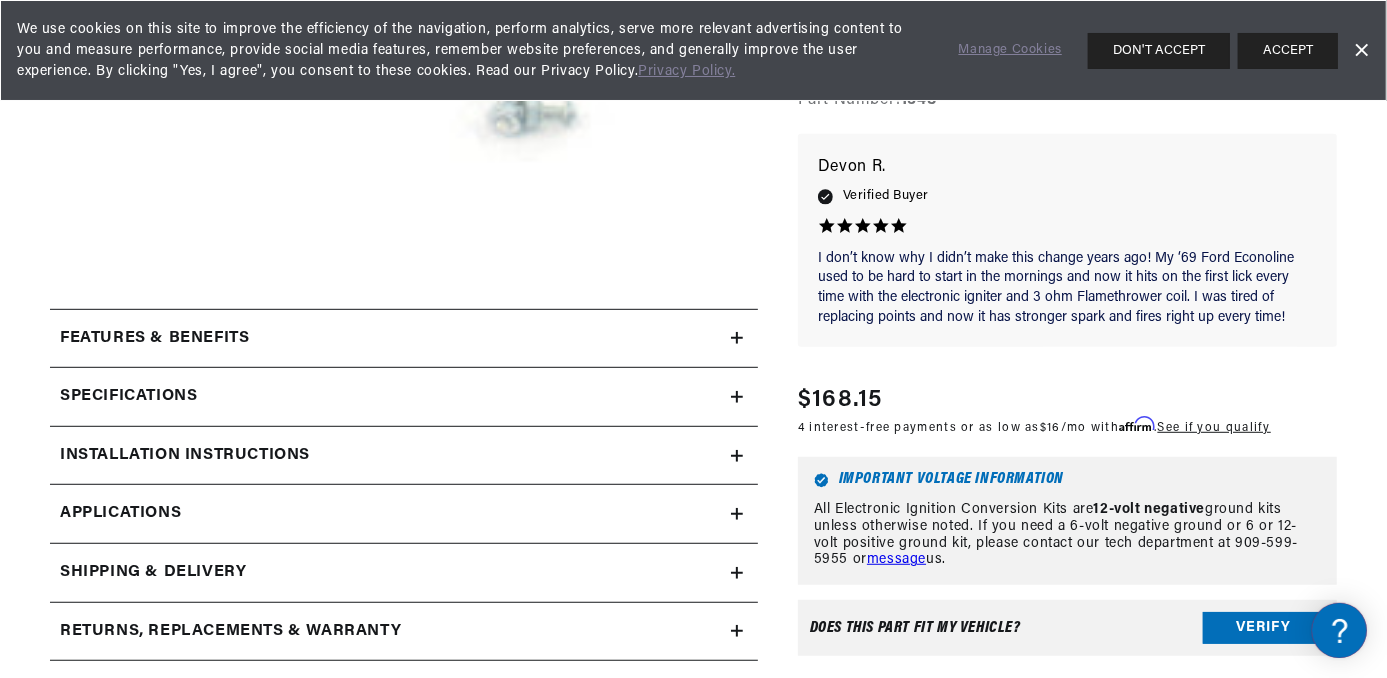 click on "Installation instructions" at bounding box center [390, 339] 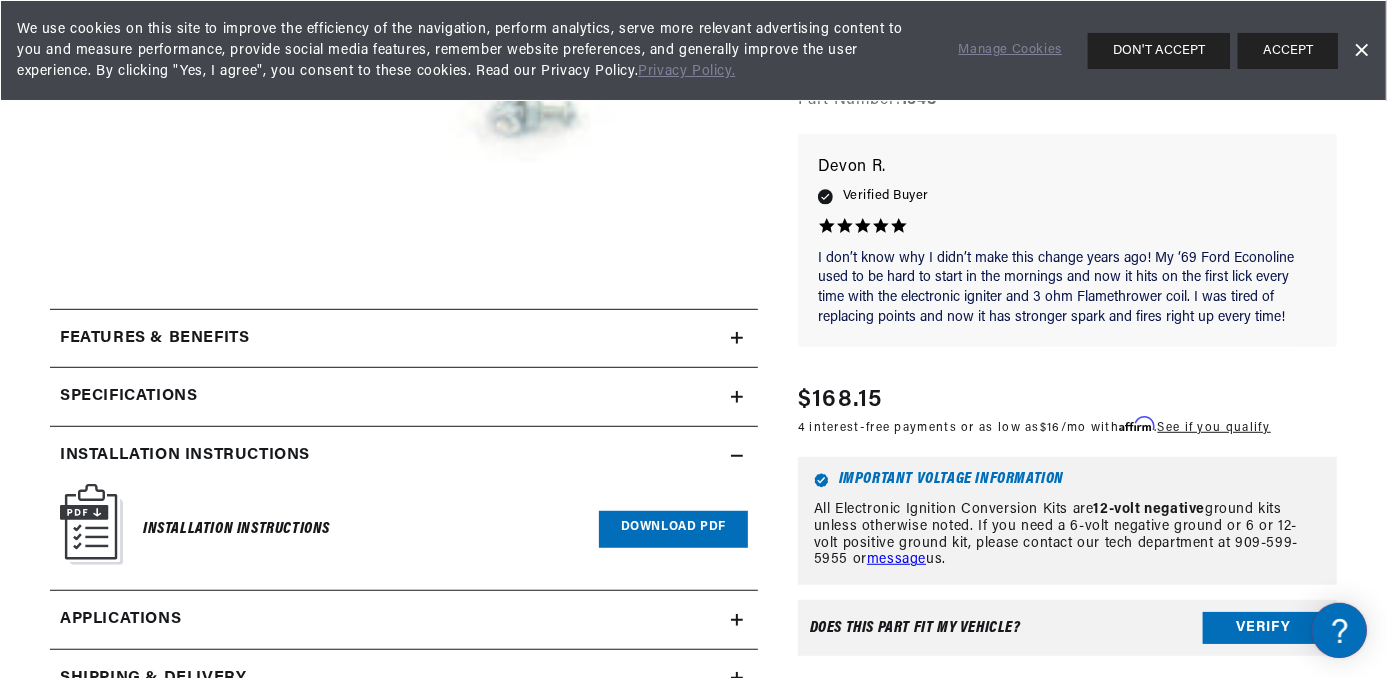 click on "Download PDF" at bounding box center [673, 529] 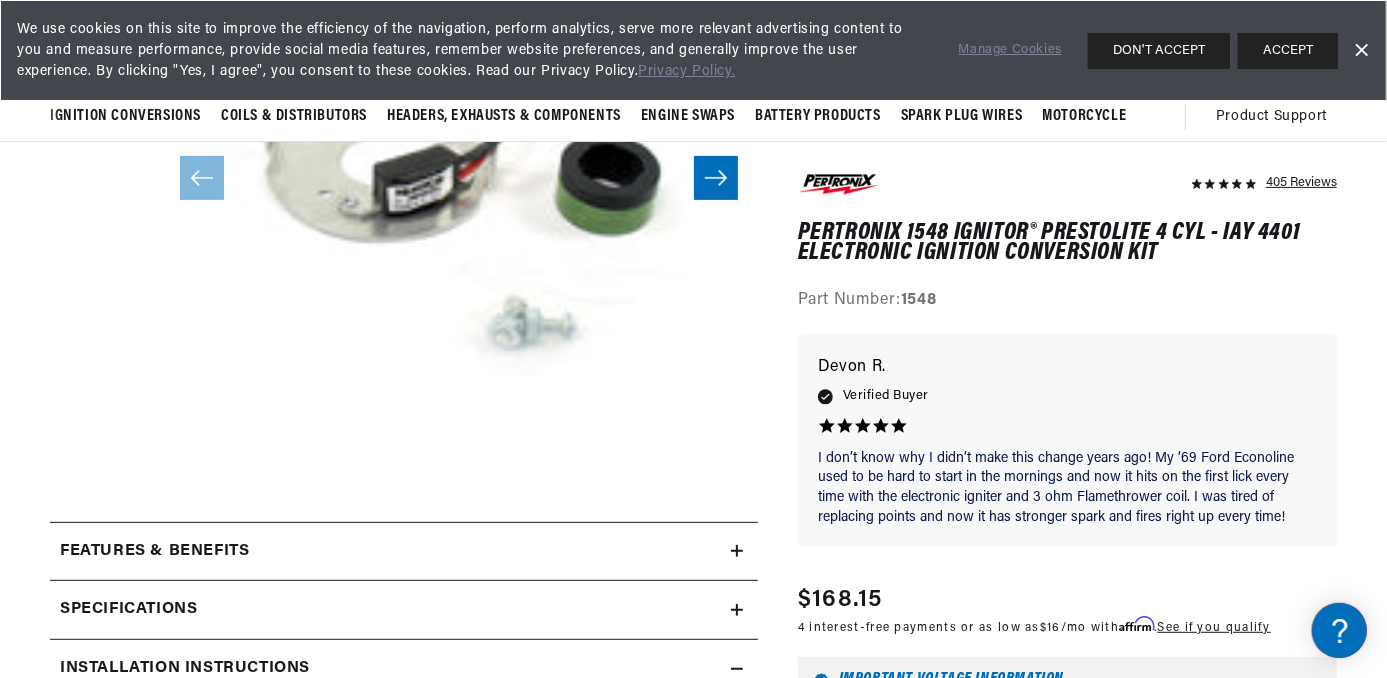 scroll, scrollTop: 366, scrollLeft: 0, axis: vertical 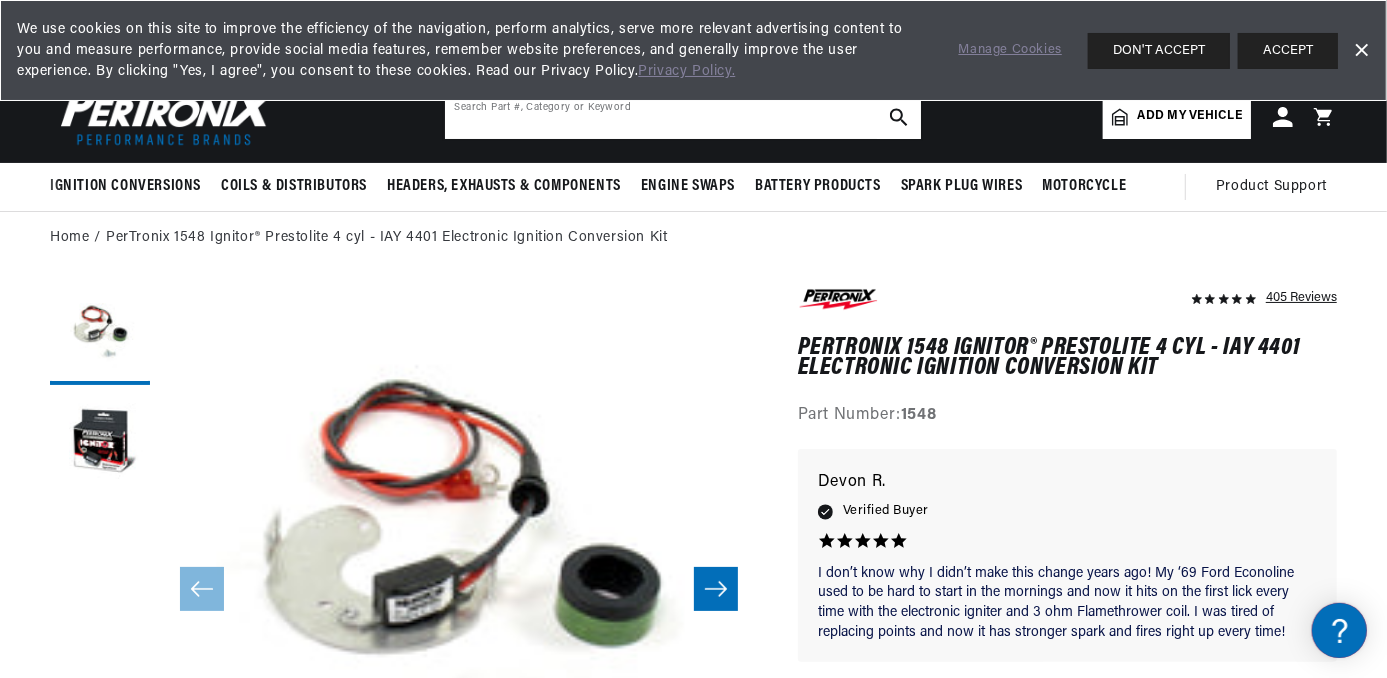 click at bounding box center (683, 117) 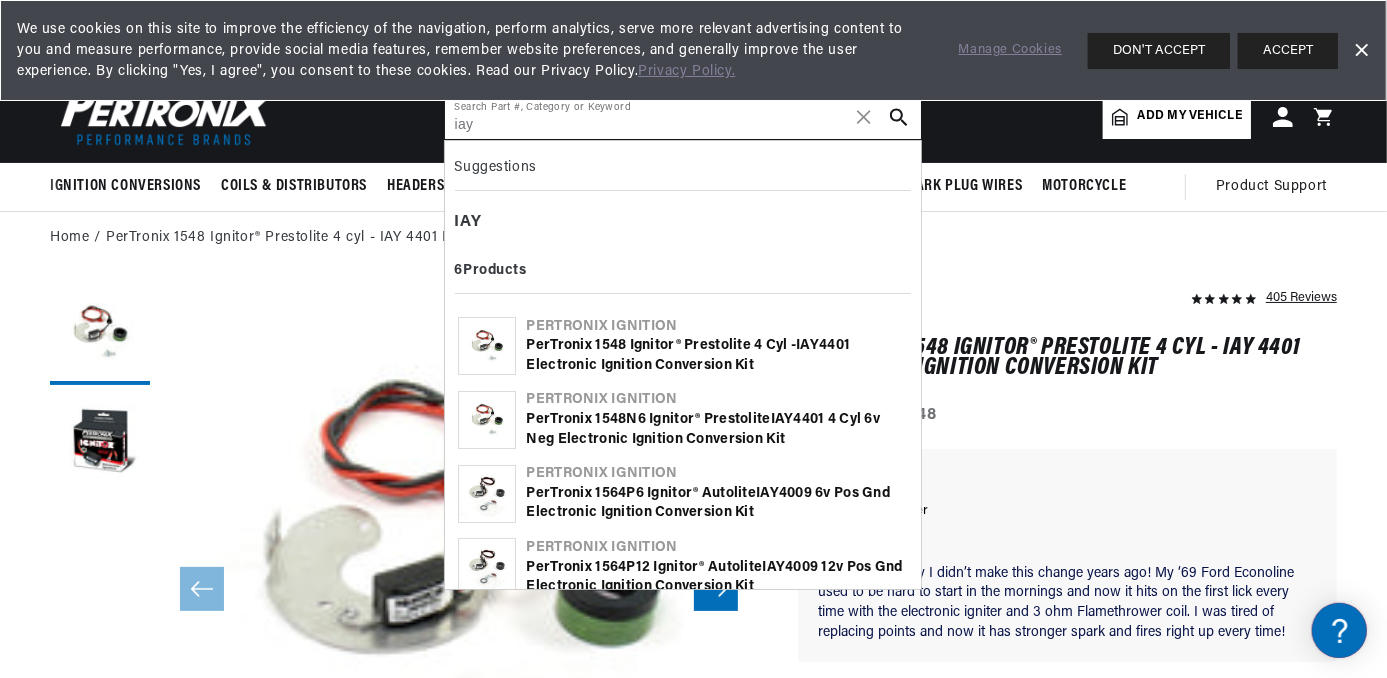 scroll, scrollTop: 0, scrollLeft: 746, axis: horizontal 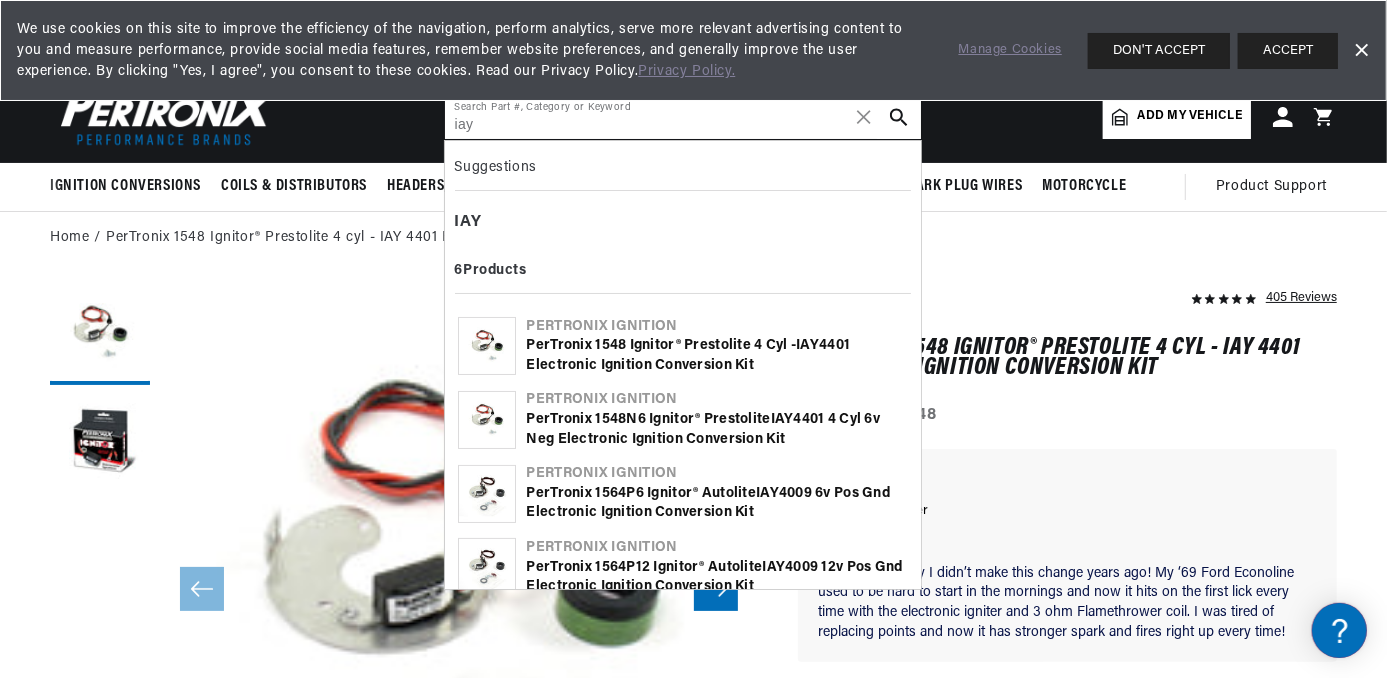 type on "iay" 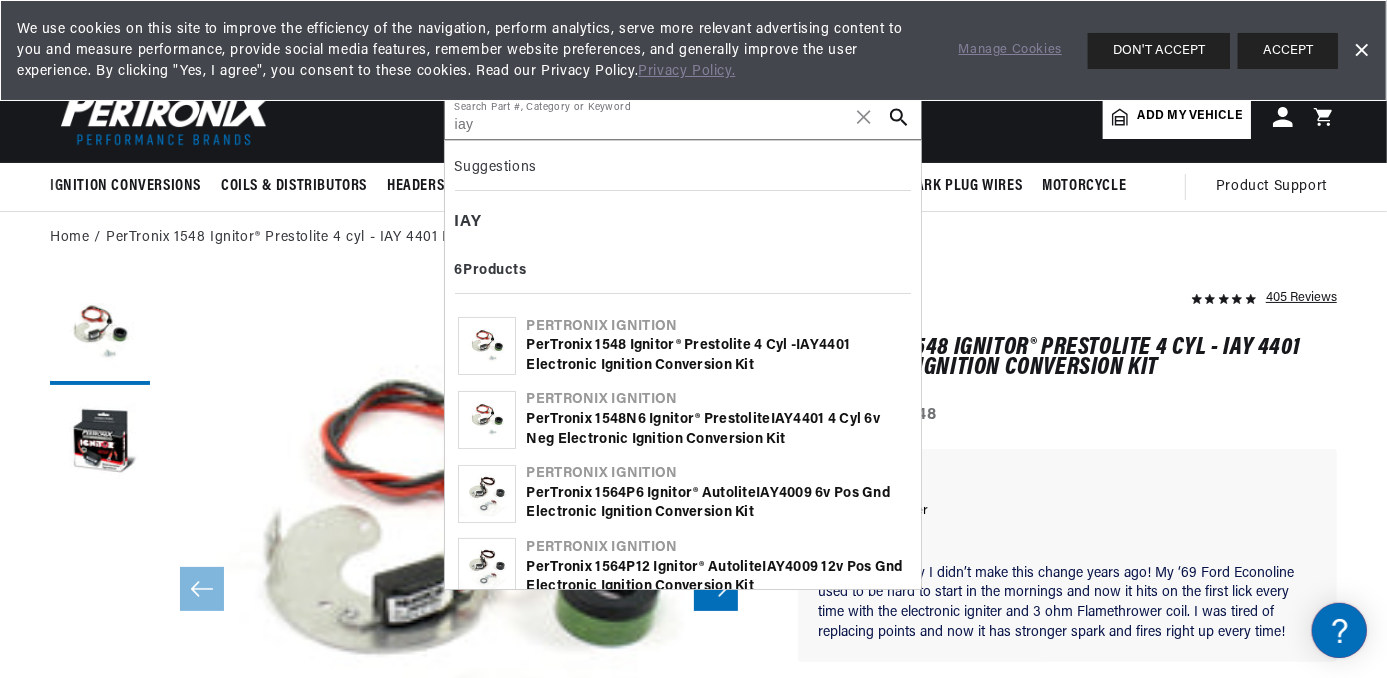 click on "PerTronix 1548 Ignitor® Prestolite 4 cyl -  IAY  4401 Electronic Ignition Conversion Kit" at bounding box center [717, 355] 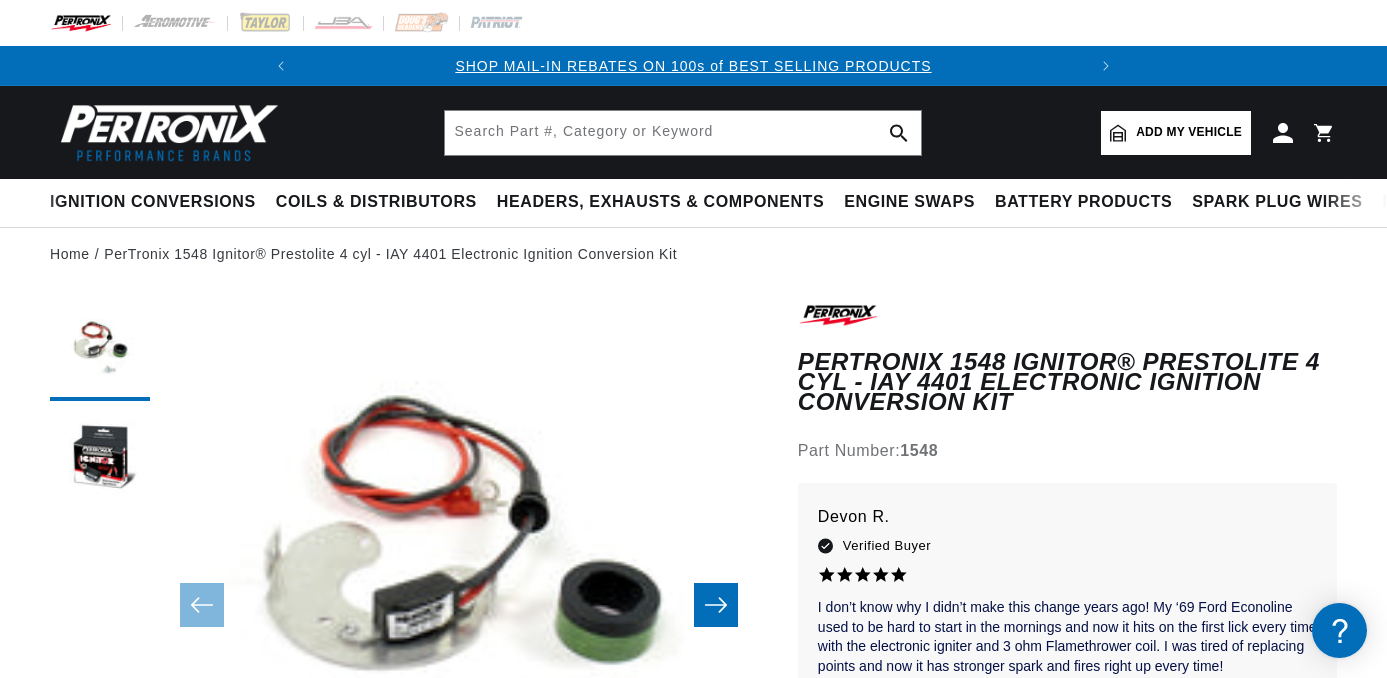 scroll, scrollTop: 0, scrollLeft: 0, axis: both 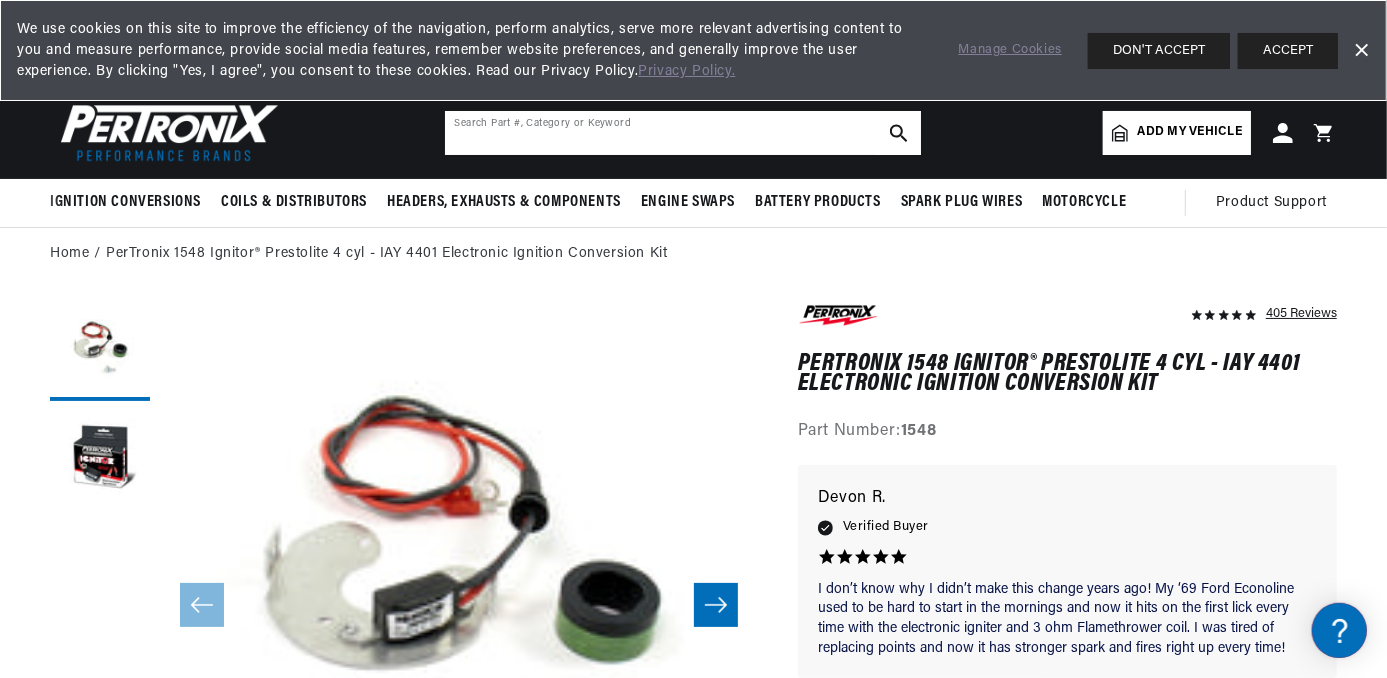 click at bounding box center [683, 133] 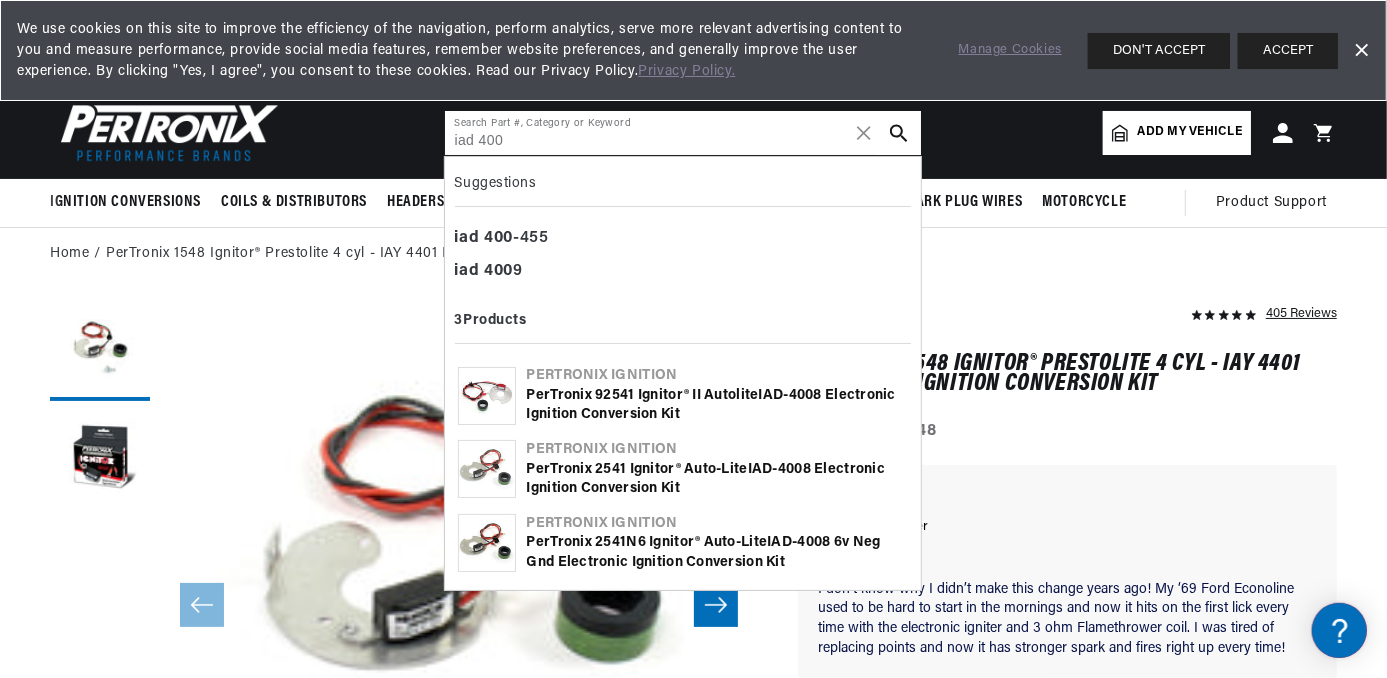 scroll, scrollTop: 0, scrollLeft: 0, axis: both 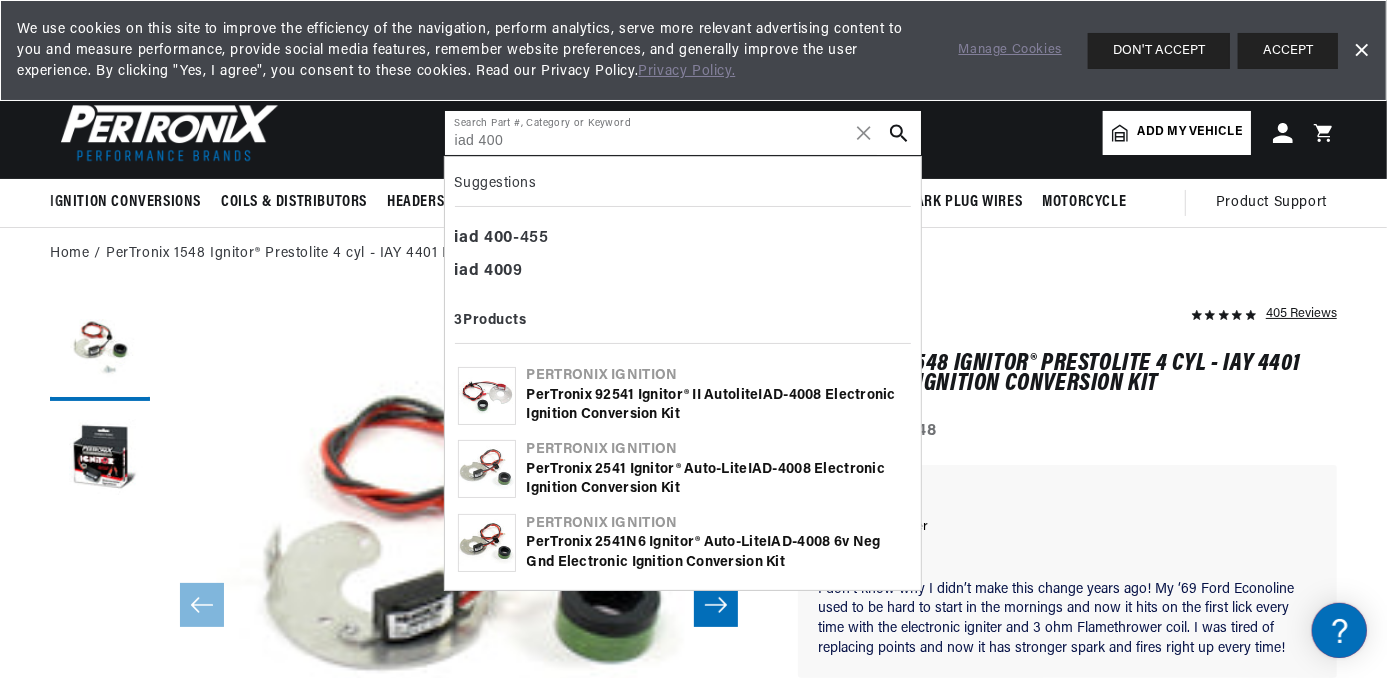 type on "iad 400" 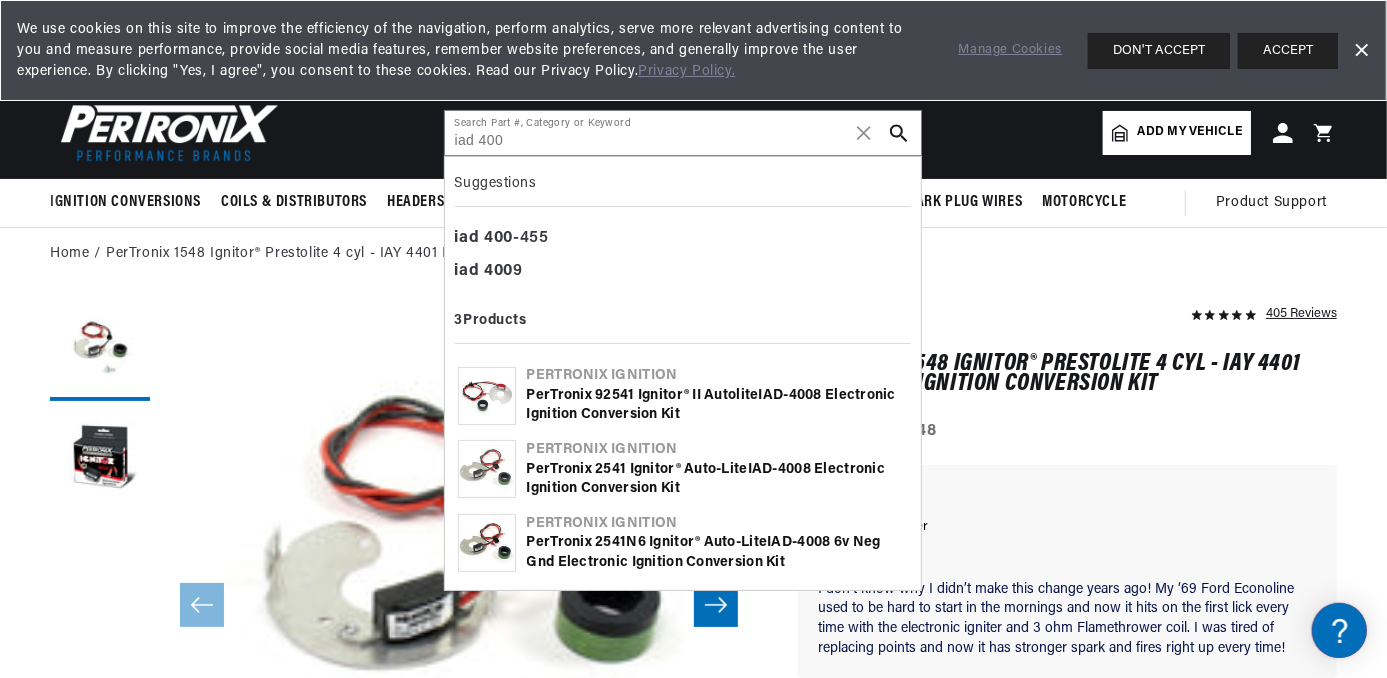 click on "PerTronix 92541 Ignitor® II Autolite  IAD - 400 8 Electronic Ignition Conversion Kit" at bounding box center [717, 405] 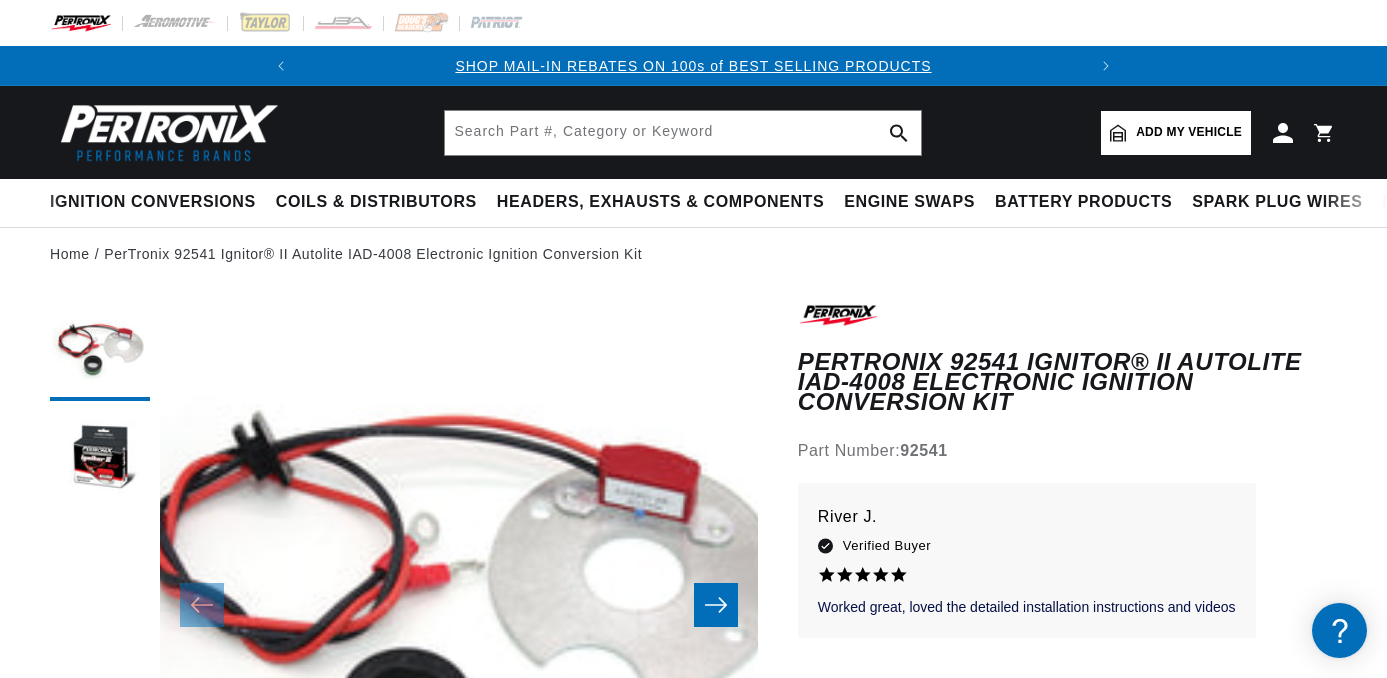 scroll, scrollTop: 0, scrollLeft: 0, axis: both 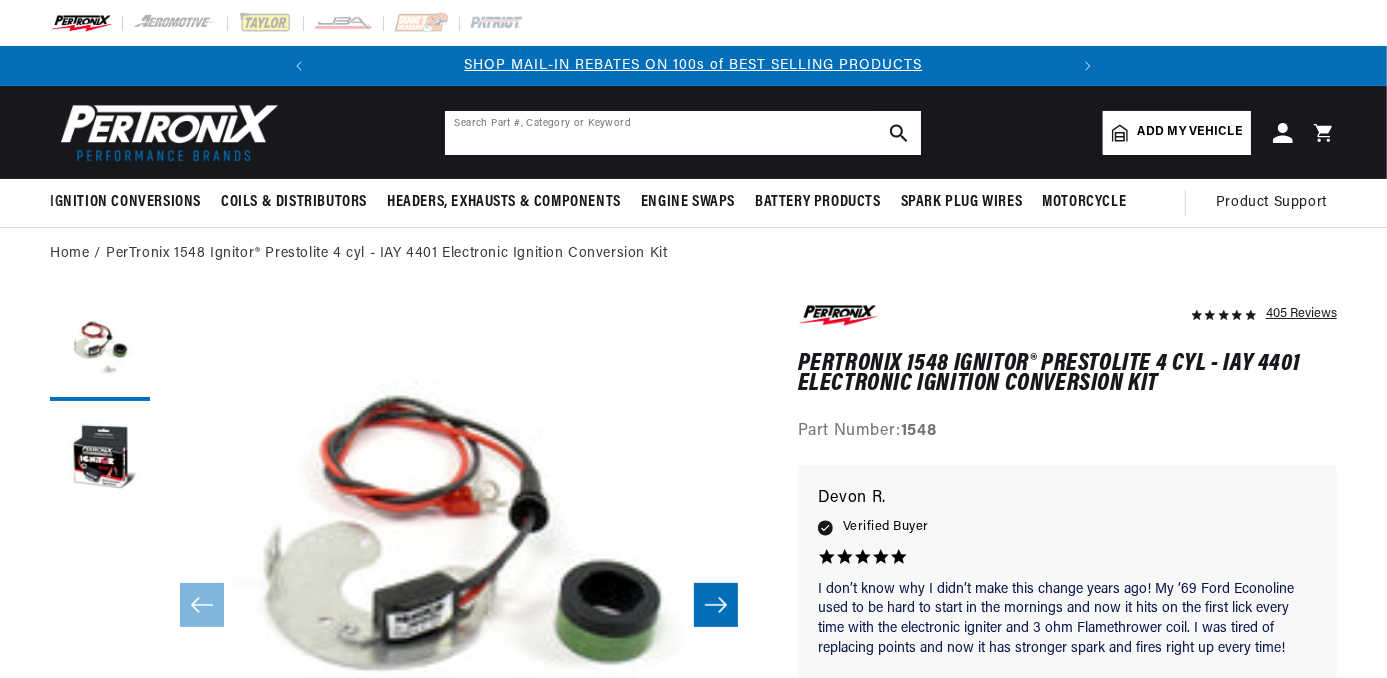 click at bounding box center (683, 133) 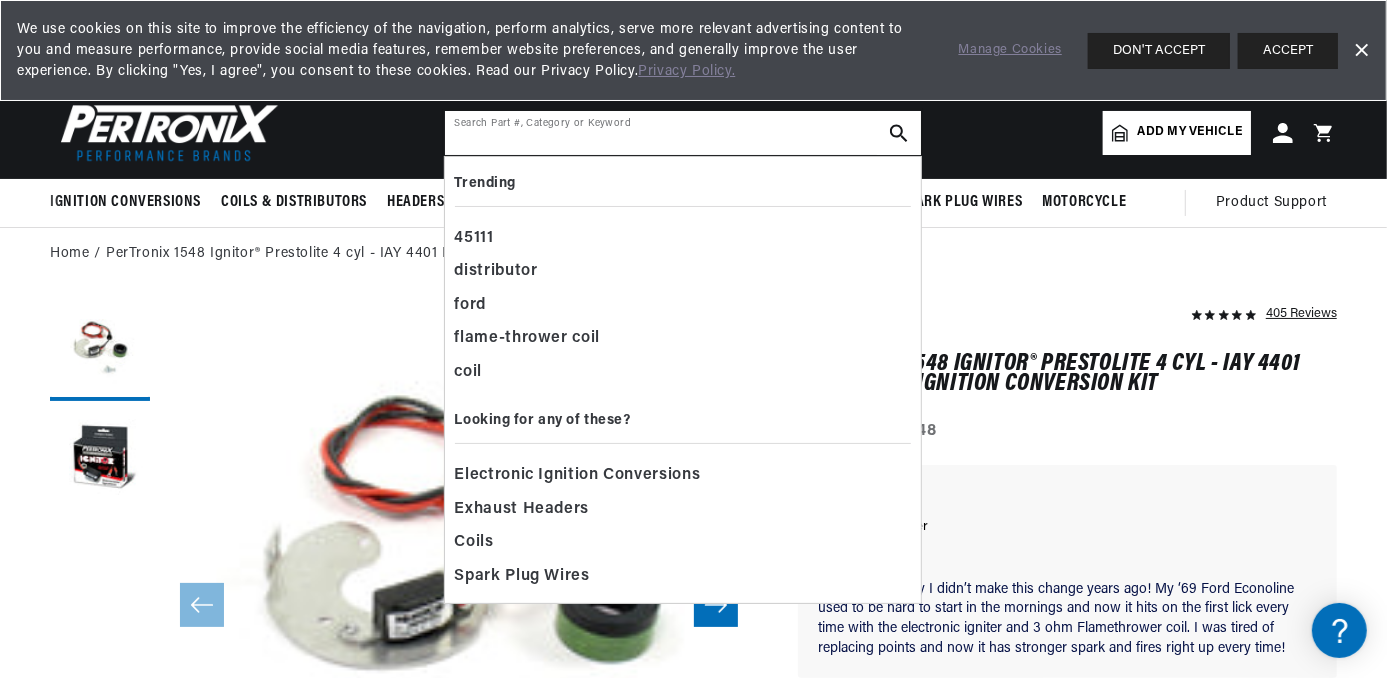 scroll, scrollTop: 0, scrollLeft: 0, axis: both 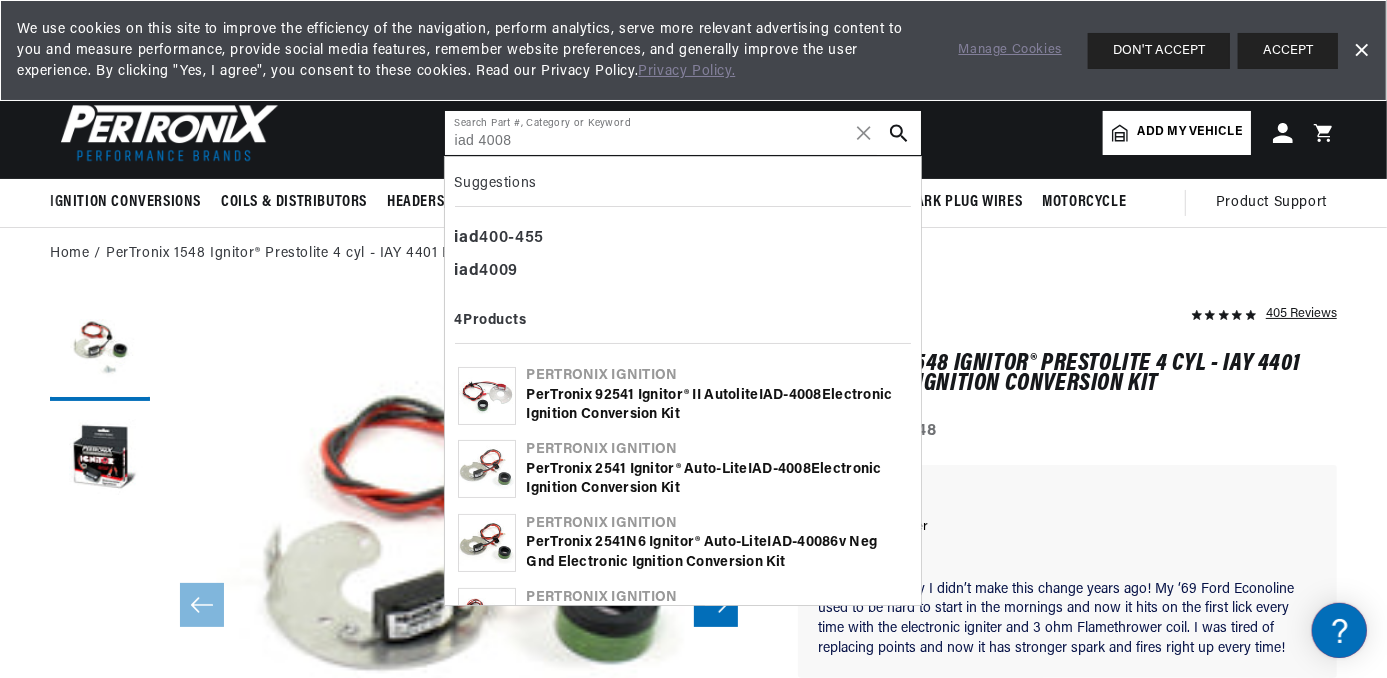 type on "iad 4008" 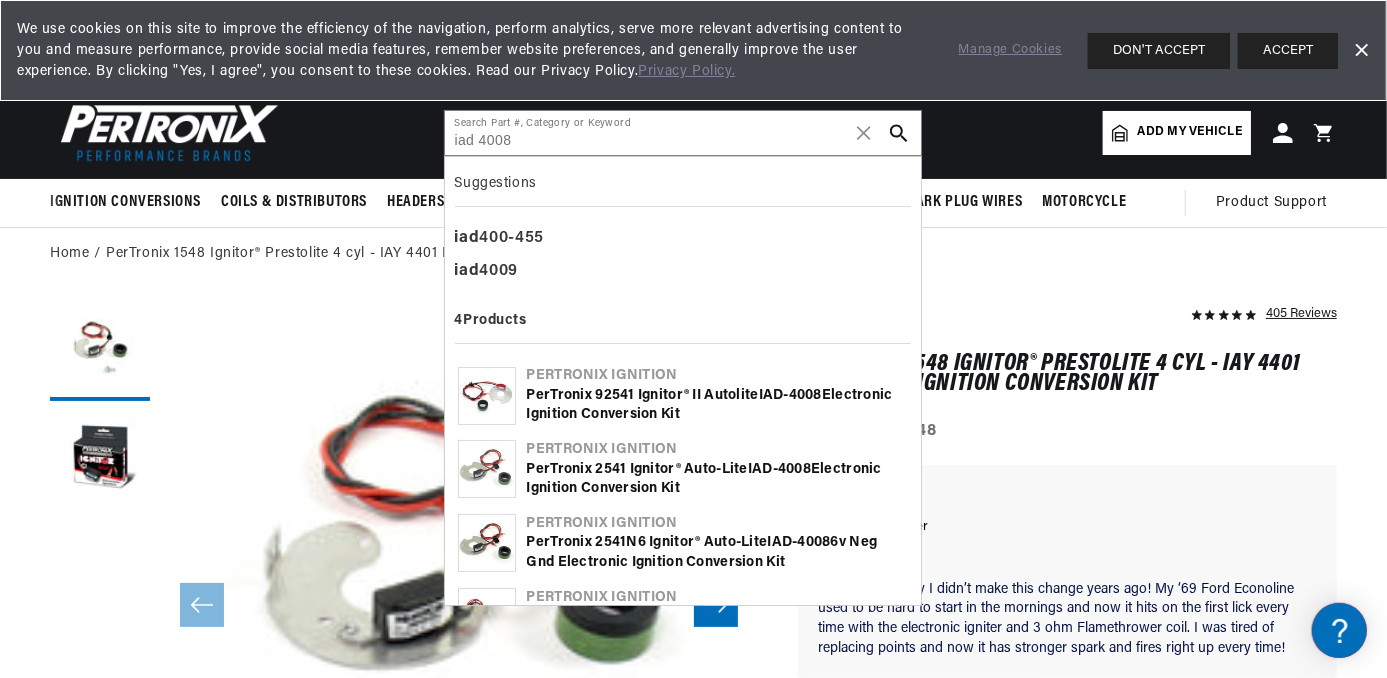 click on "PerTronix 2541 Ignitor® Auto-Lite  IAD - 4008  Electronic Ignition Conversion Kit" at bounding box center (717, 479) 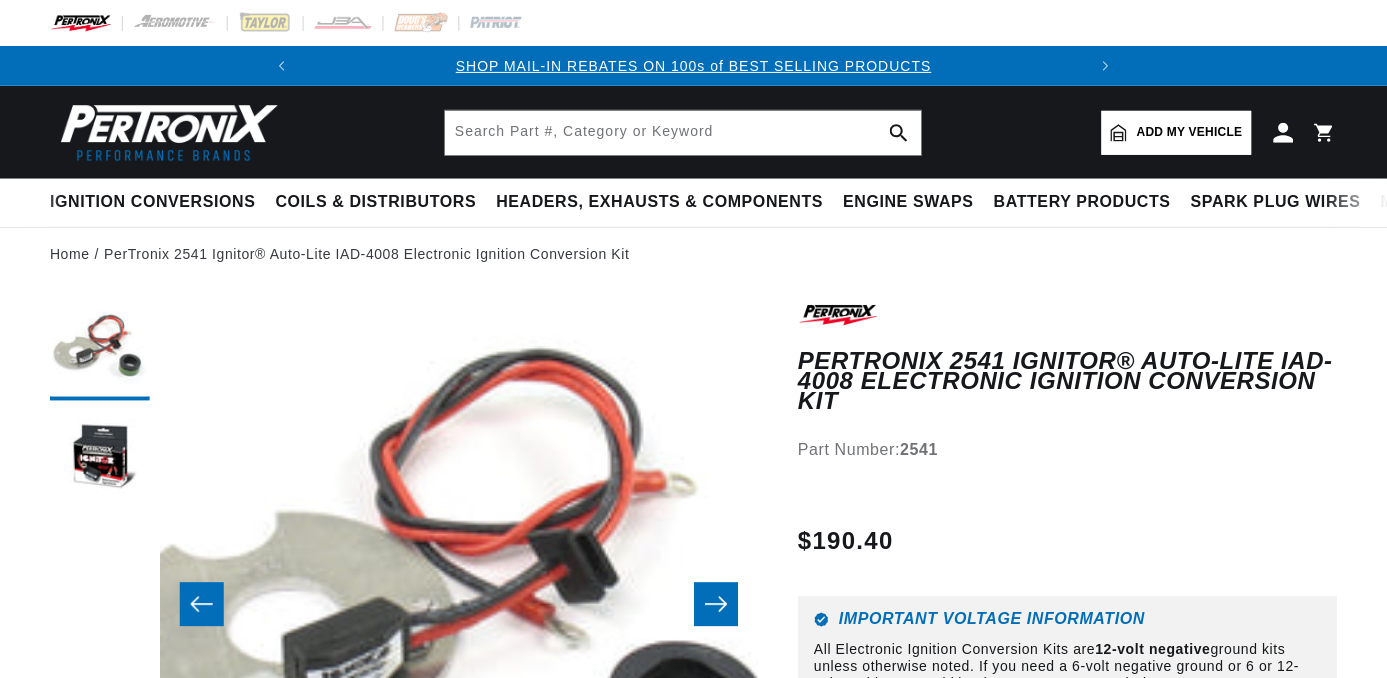 scroll, scrollTop: 0, scrollLeft: 0, axis: both 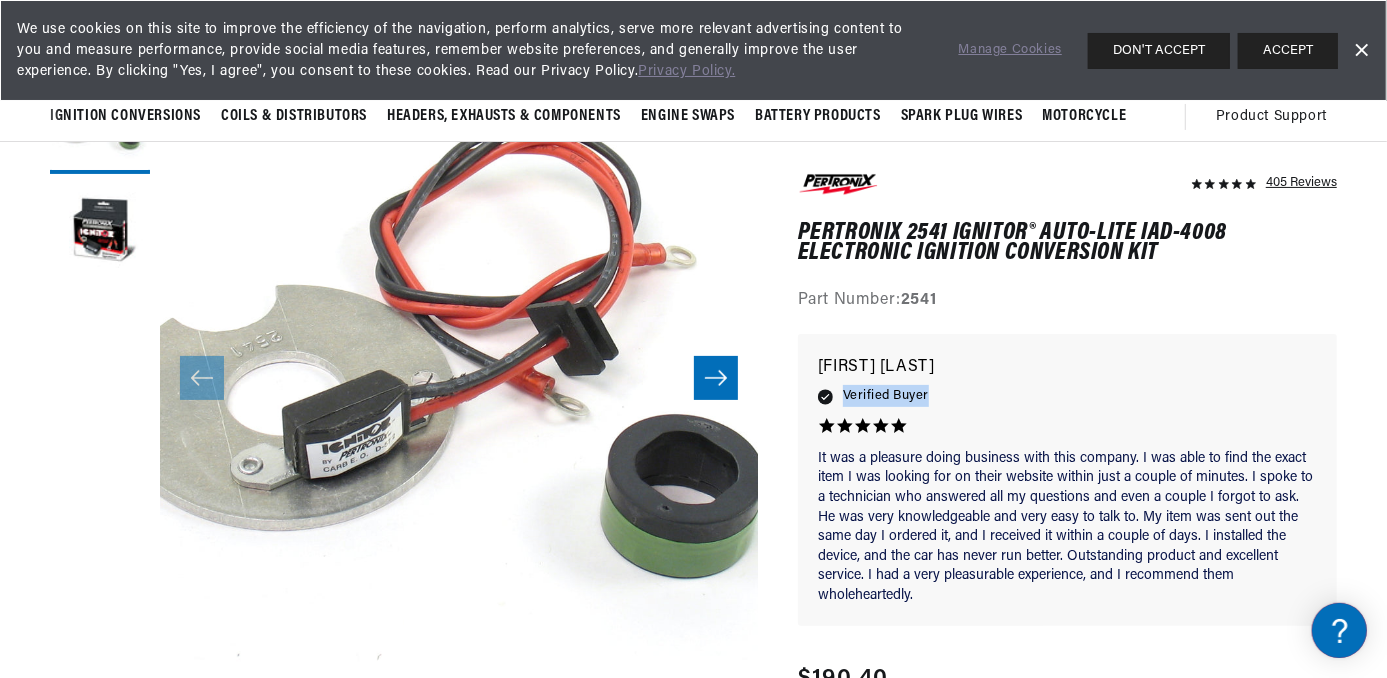 drag, startPoint x: 1051, startPoint y: 401, endPoint x: 1074, endPoint y: 418, distance: 28.600698 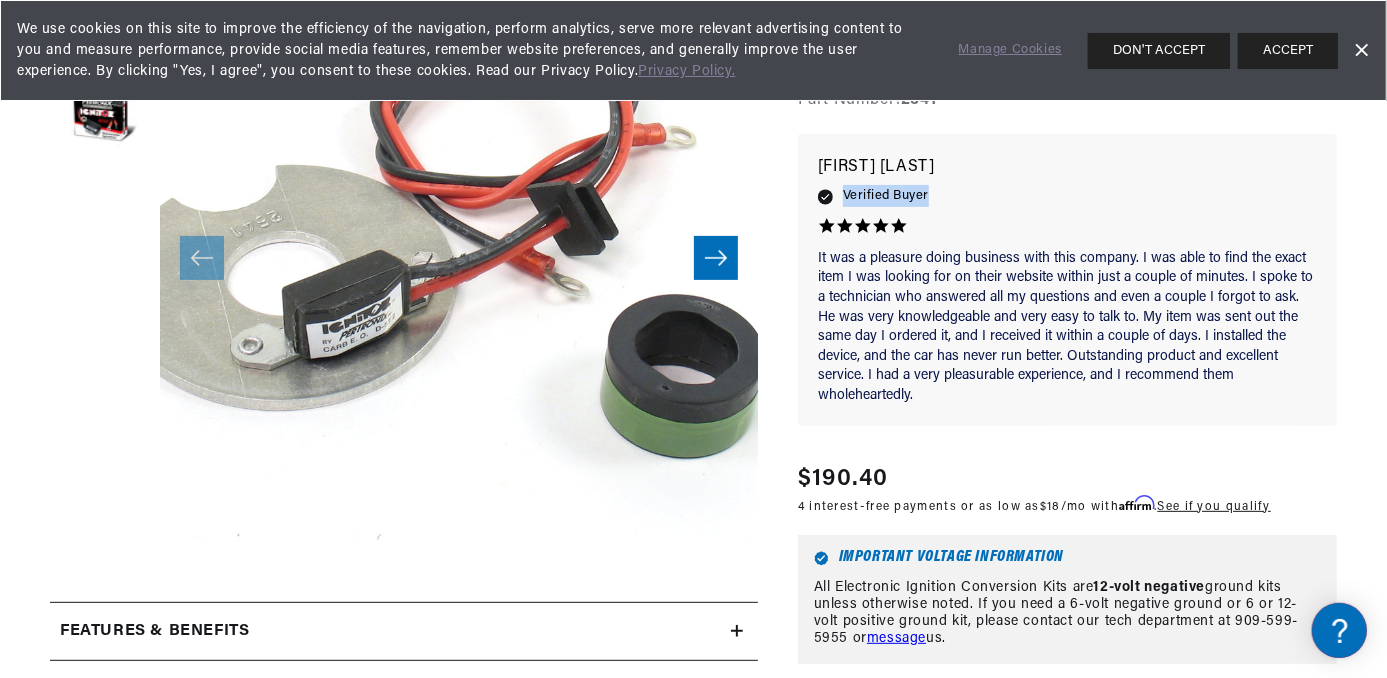 scroll, scrollTop: 0, scrollLeft: 0, axis: both 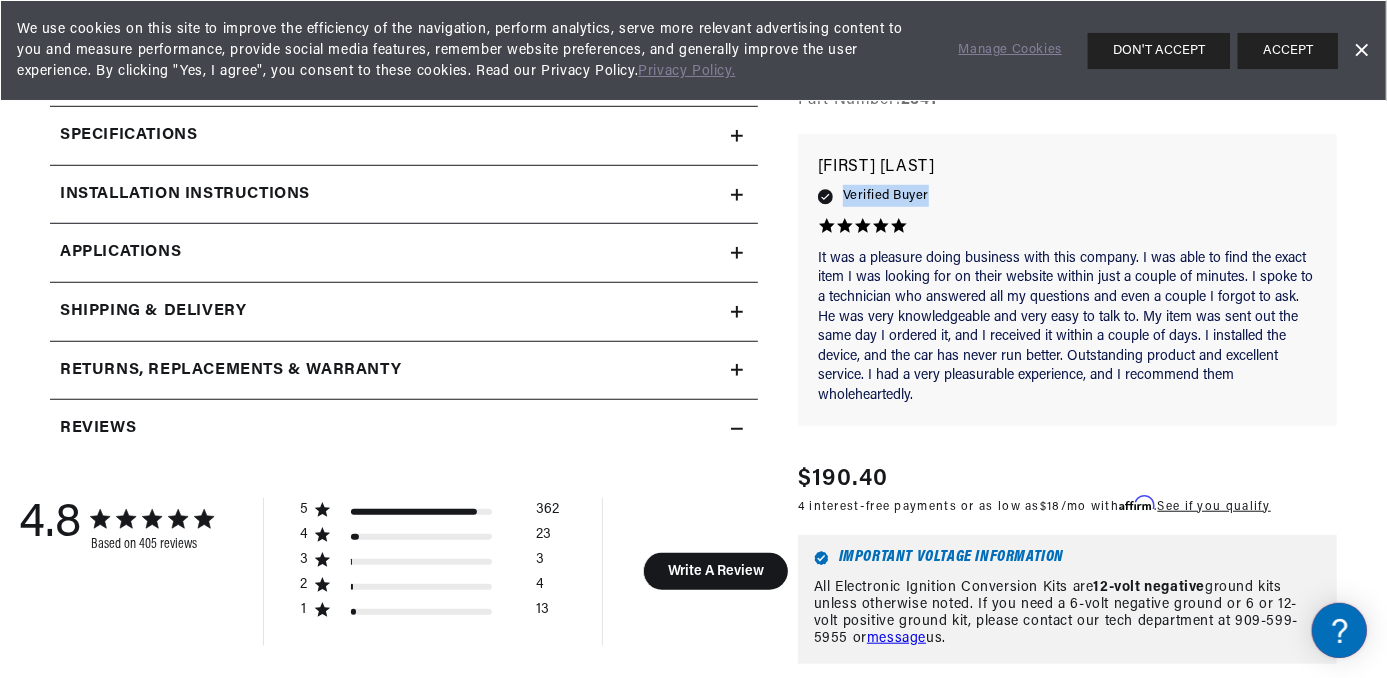 click on "Applications" at bounding box center [404, 253] 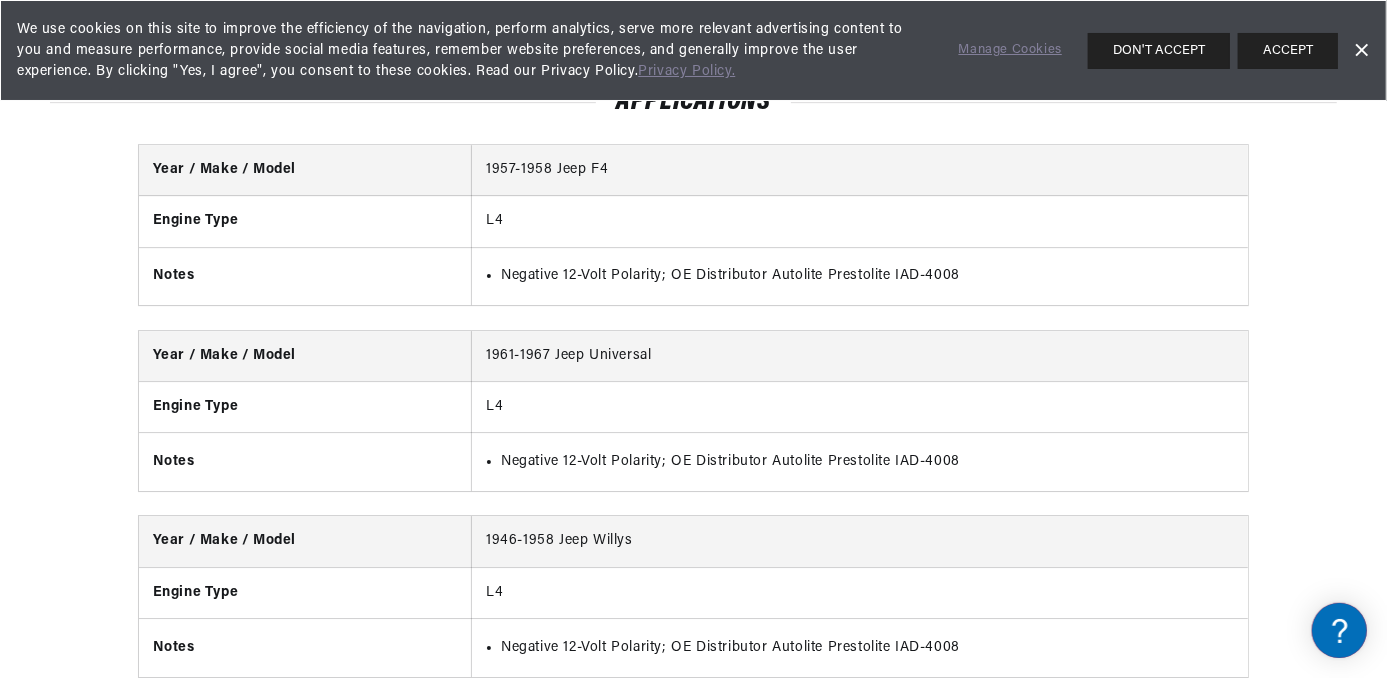 scroll, scrollTop: 4280, scrollLeft: 0, axis: vertical 